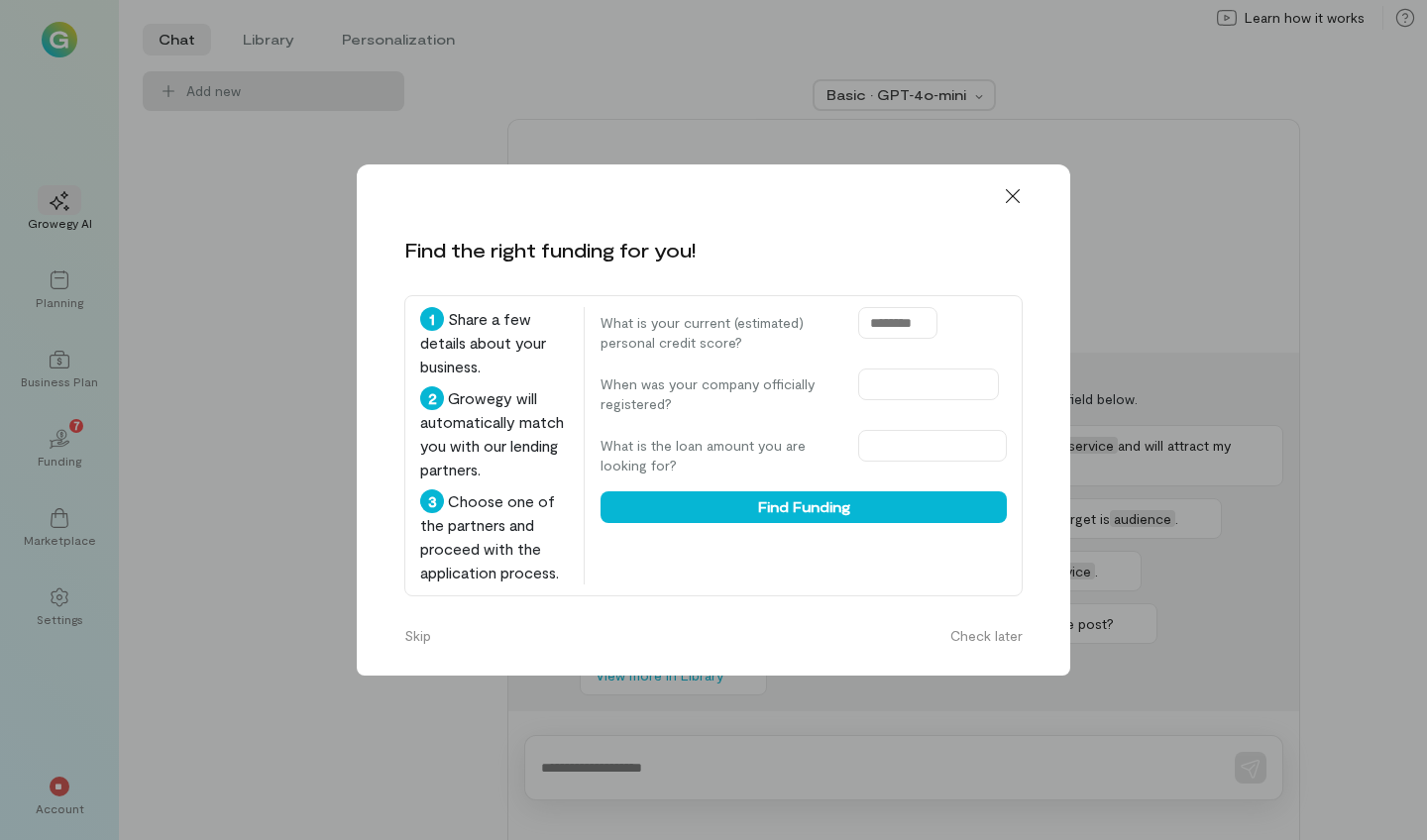 scroll, scrollTop: 0, scrollLeft: 0, axis: both 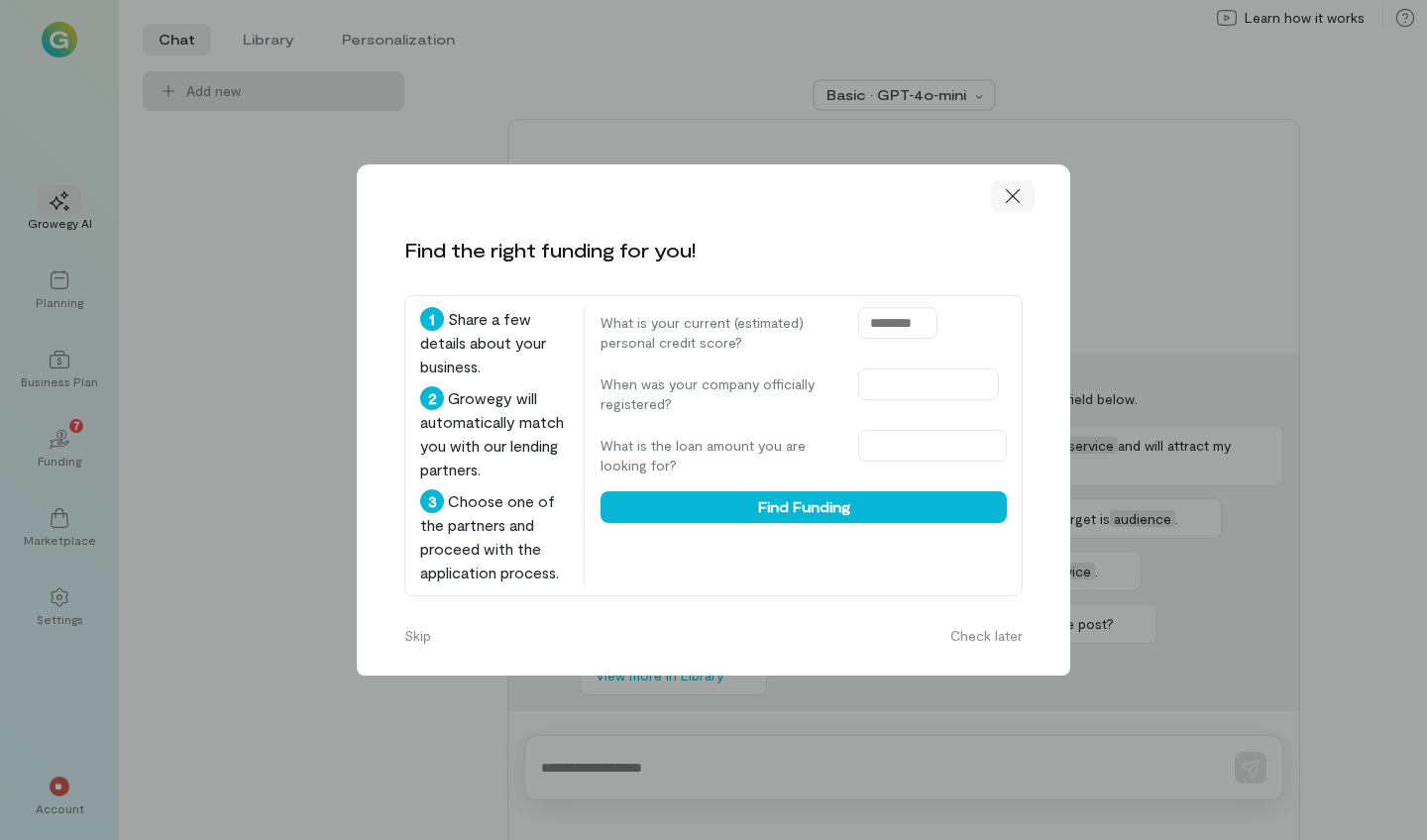 click 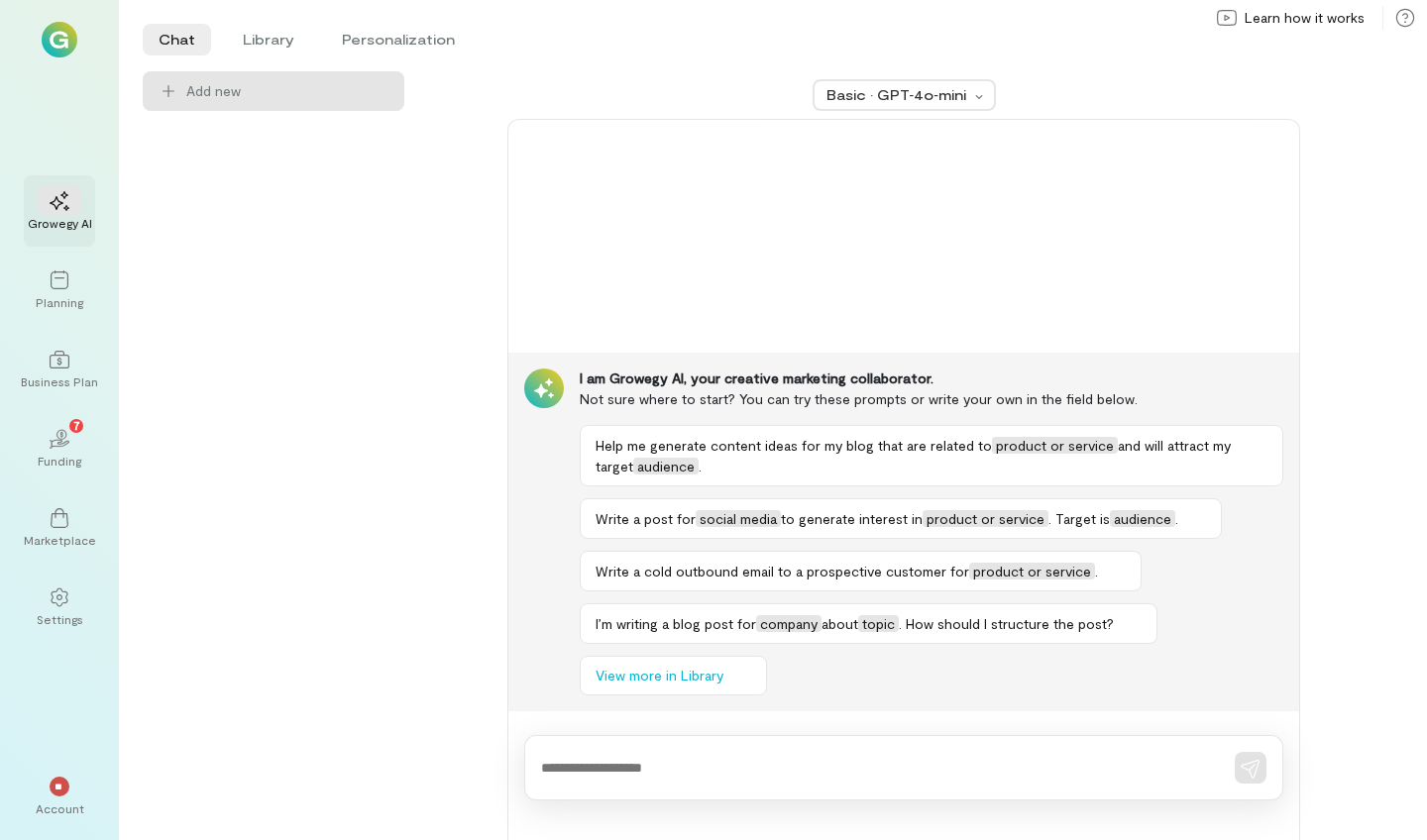 click 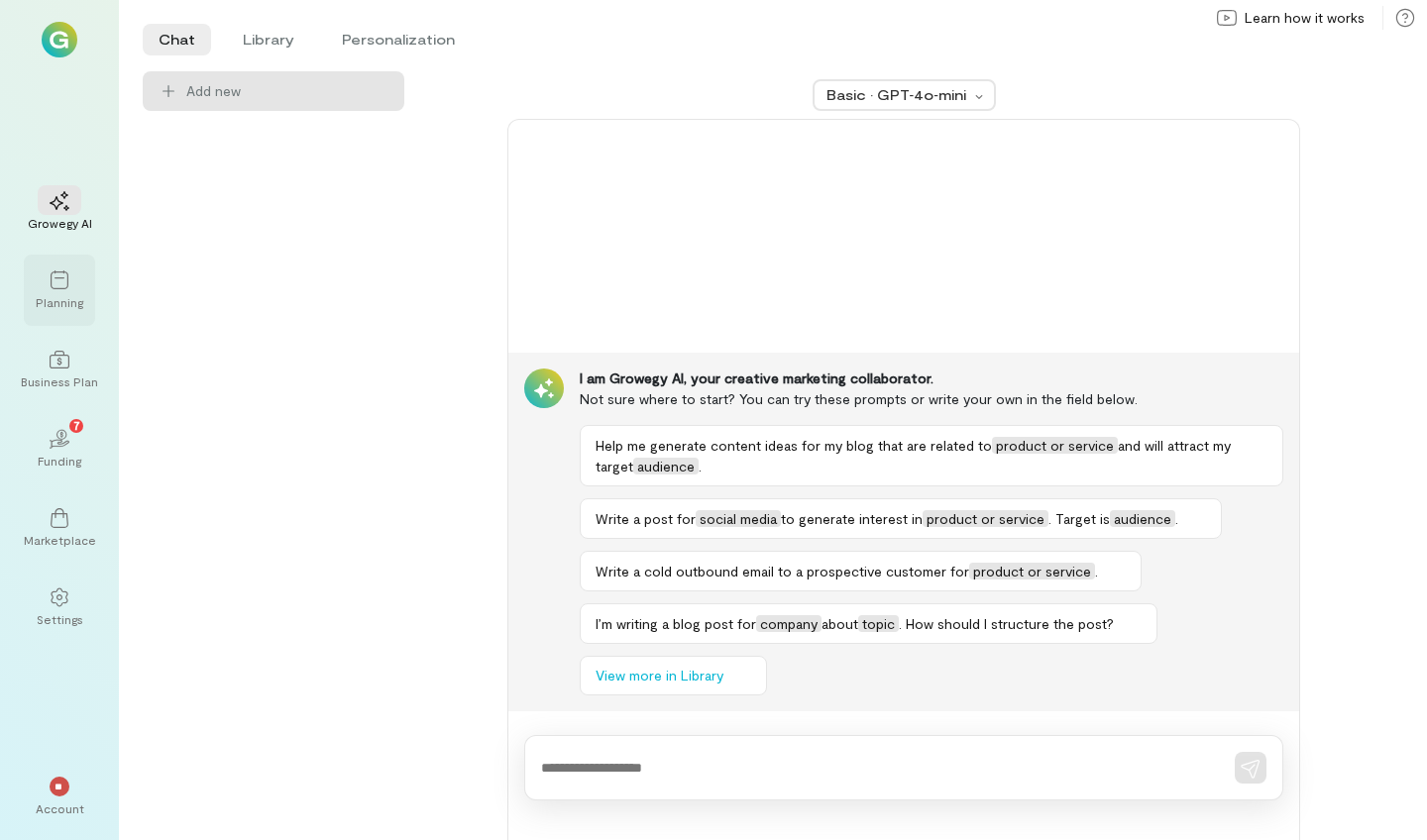 click 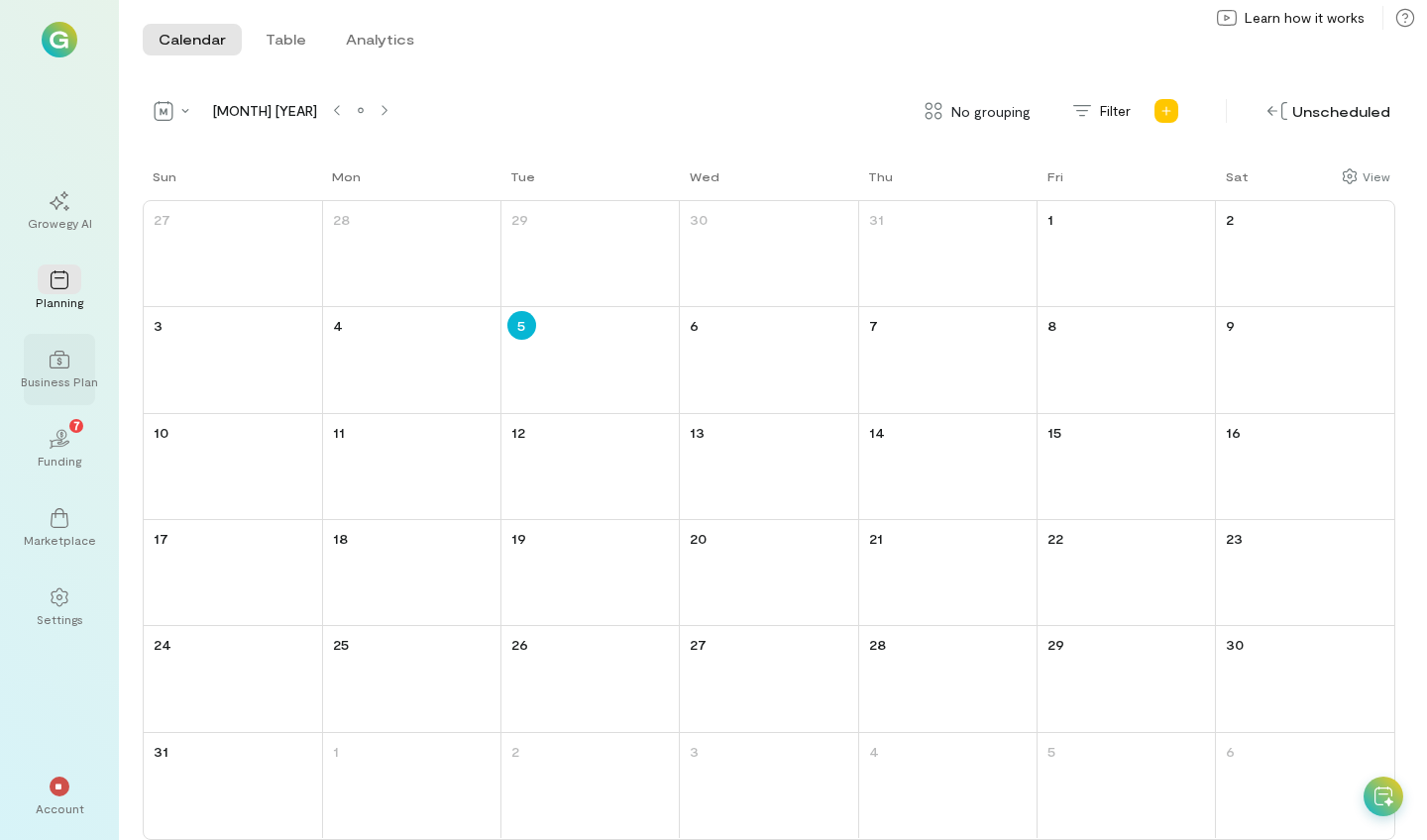 click 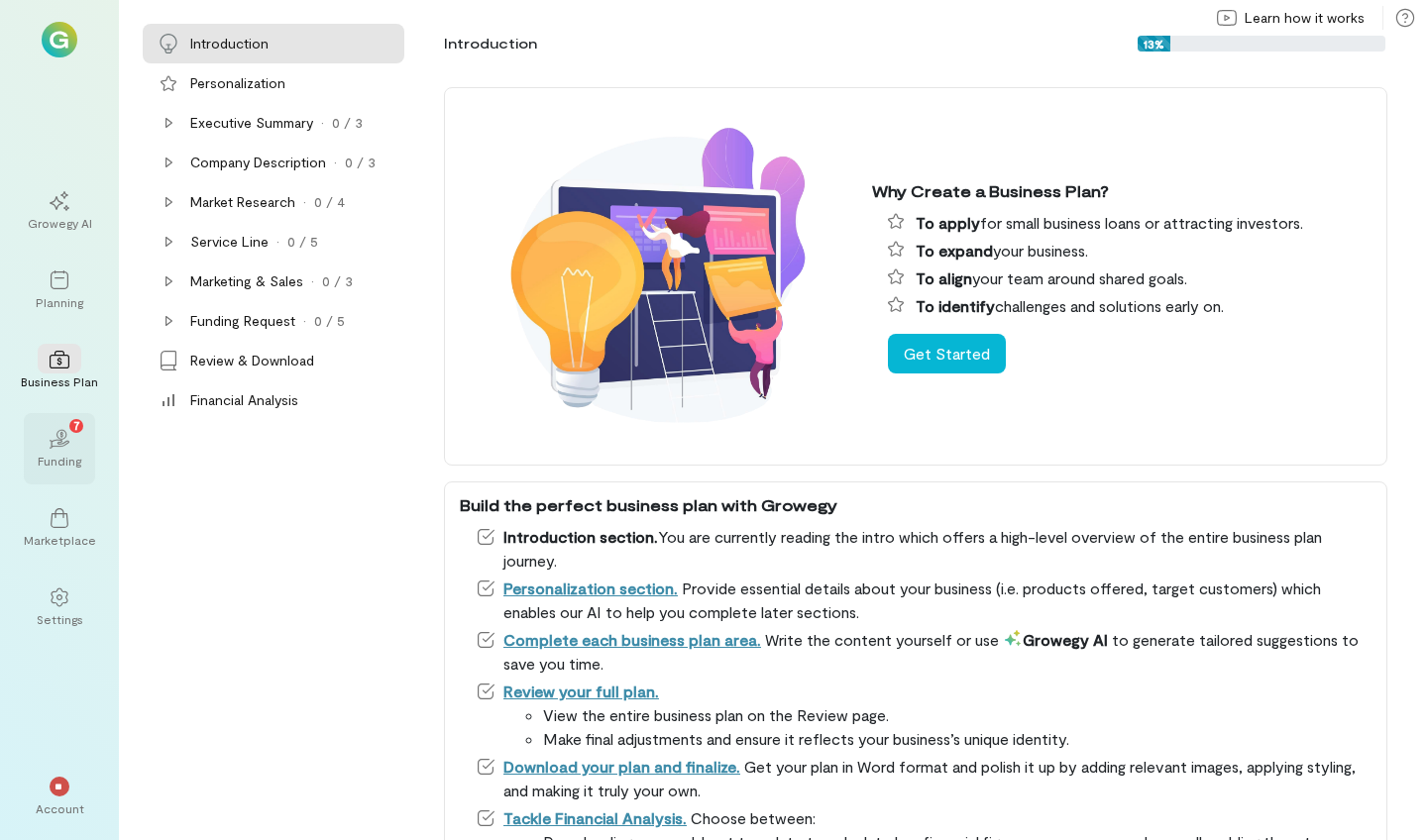 click on "[NUMBER]" 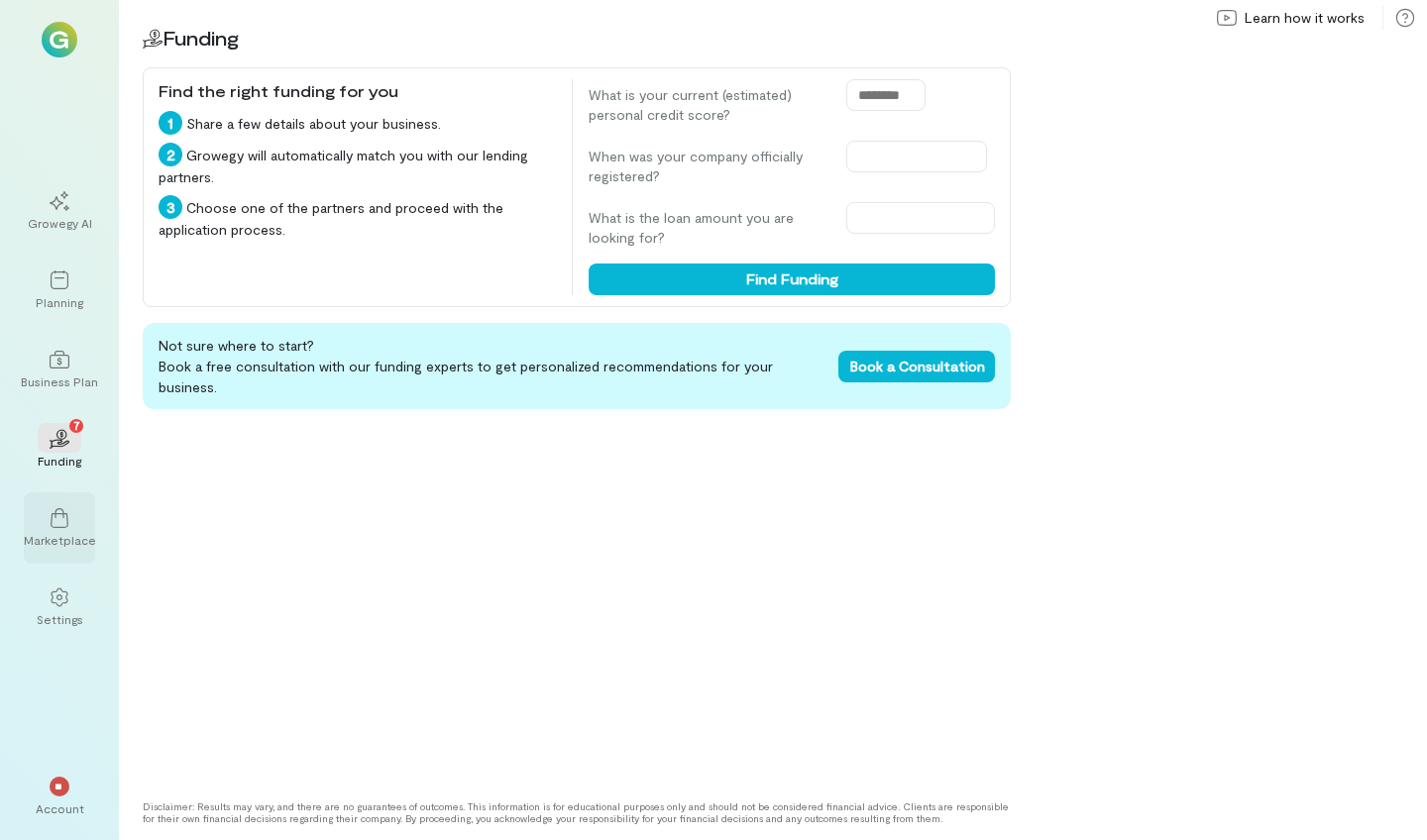 click at bounding box center [59, 517] 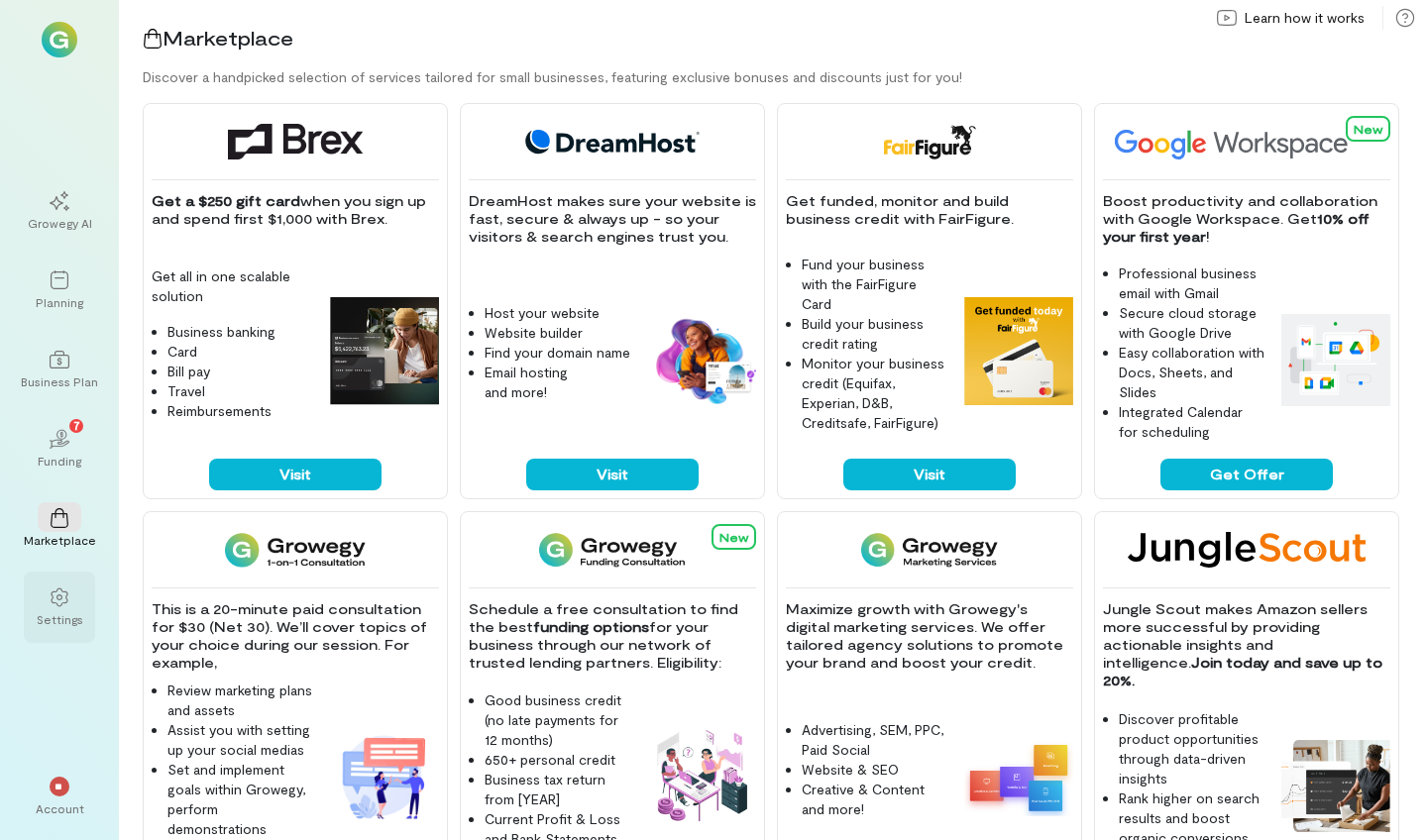 click at bounding box center [59, 596] 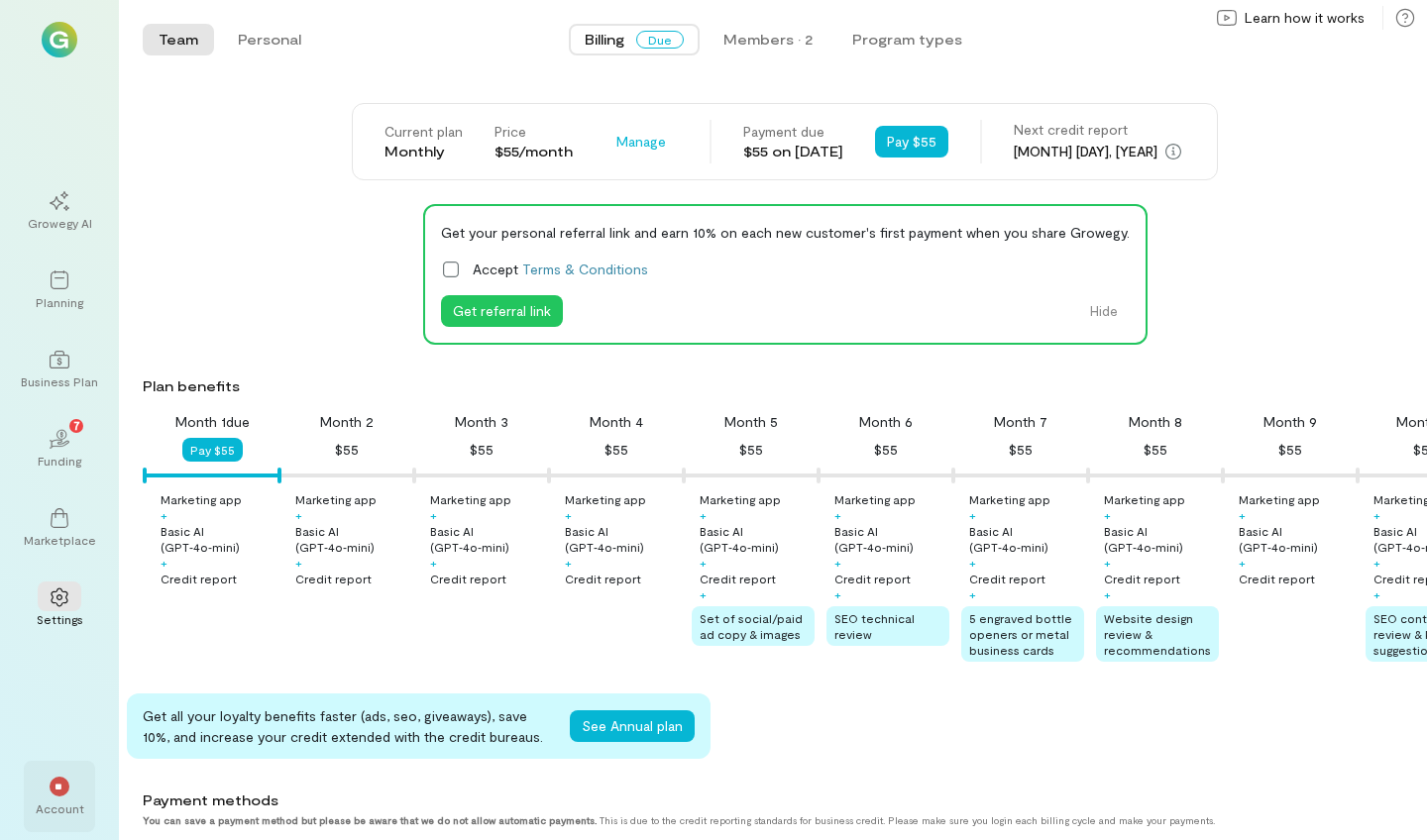 click on "**" at bounding box center (58, 787) 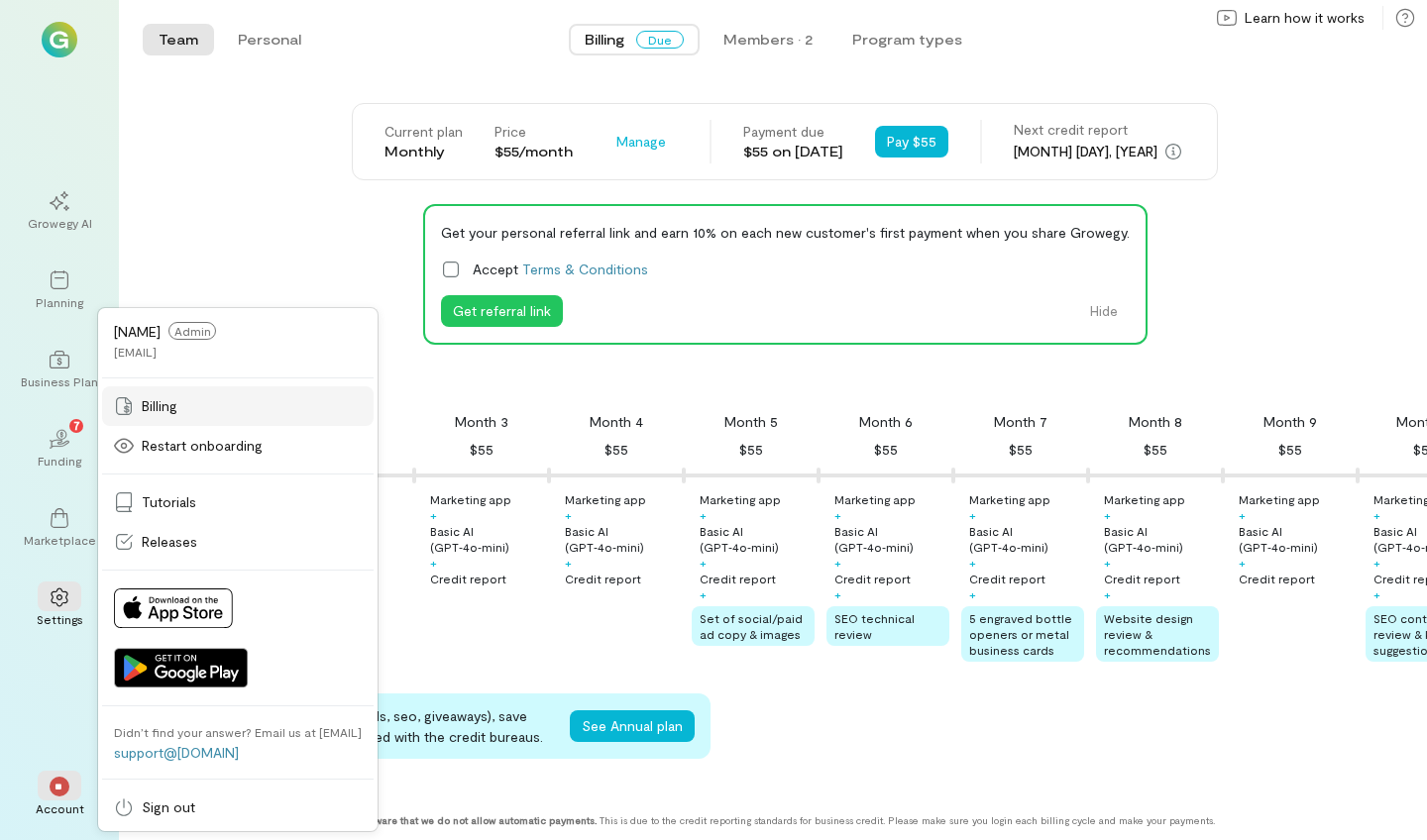 click on "Billing" at bounding box center [238, 406] 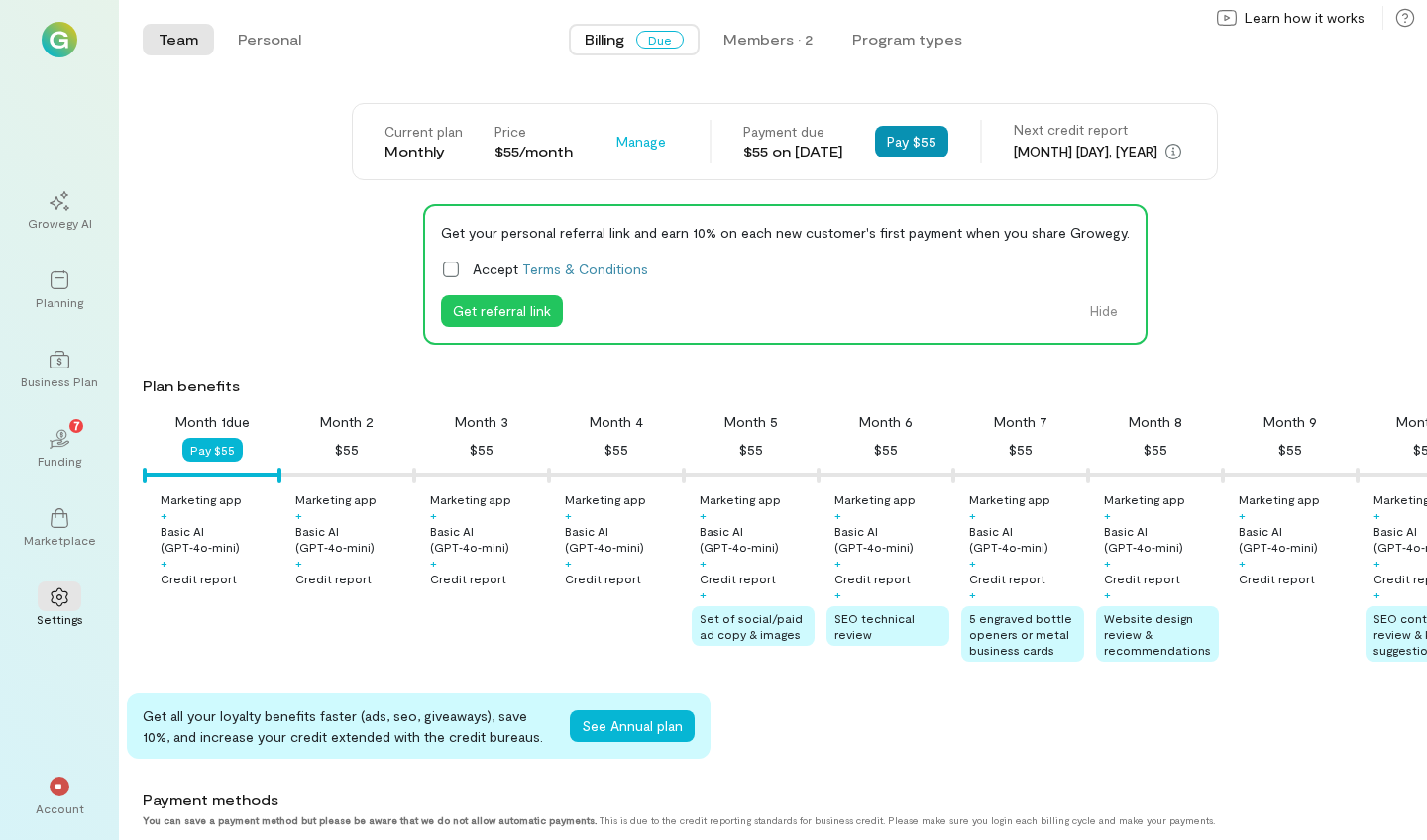 click on "Pay $55" at bounding box center (912, 142) 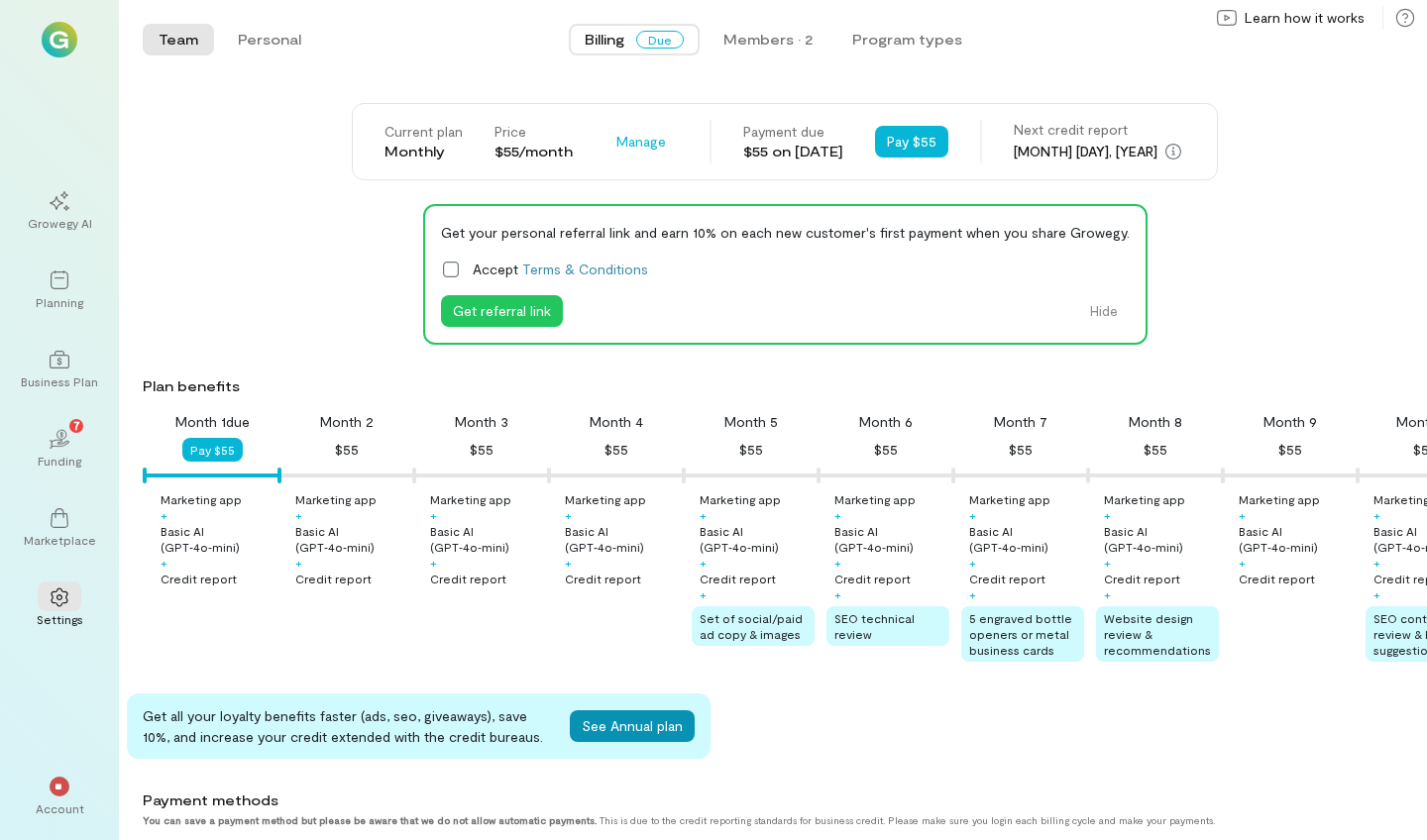 click on "See Annual plan" at bounding box center (632, 726) 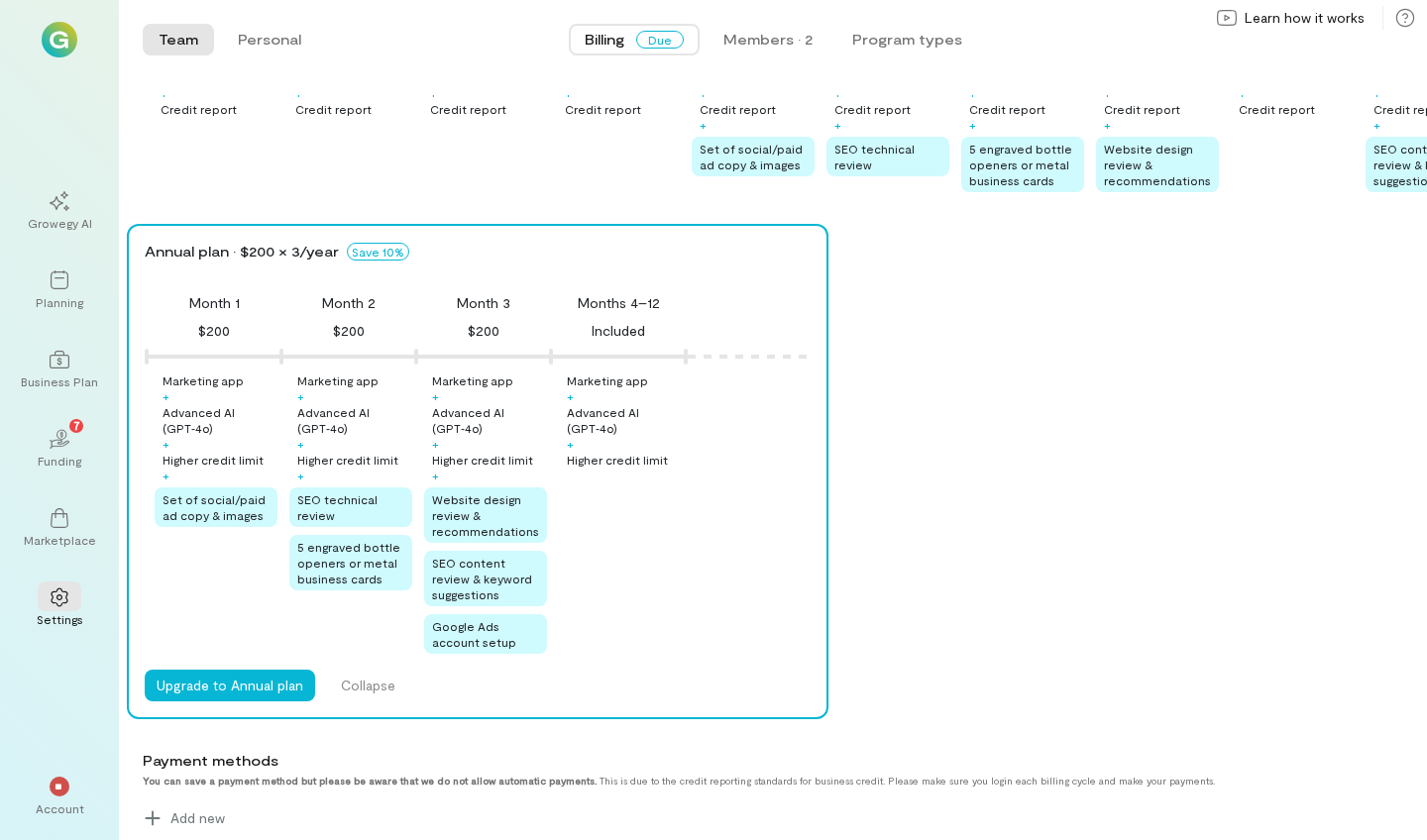 scroll, scrollTop: 468, scrollLeft: 0, axis: vertical 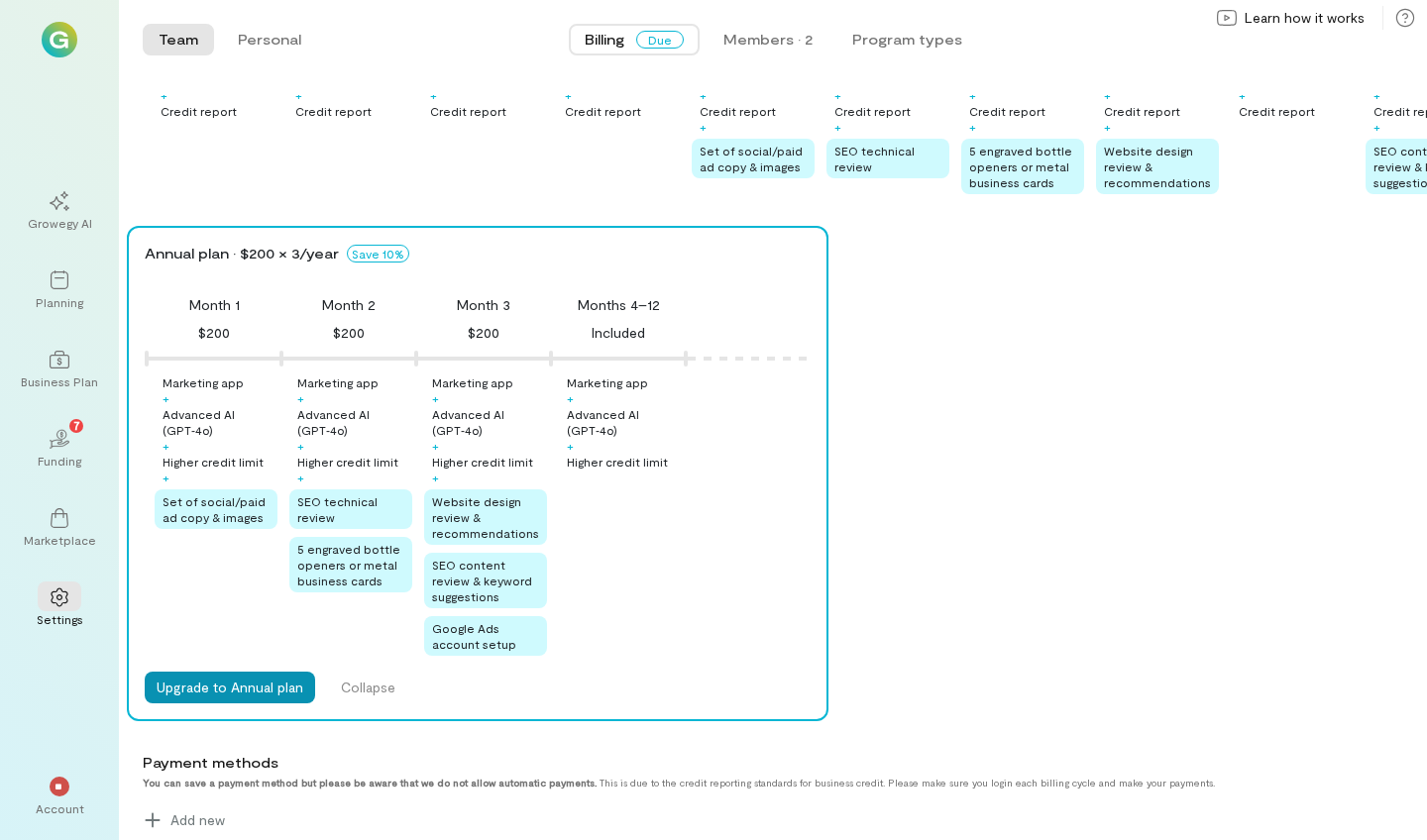 click on "Upgrade to Annual plan" at bounding box center (230, 687) 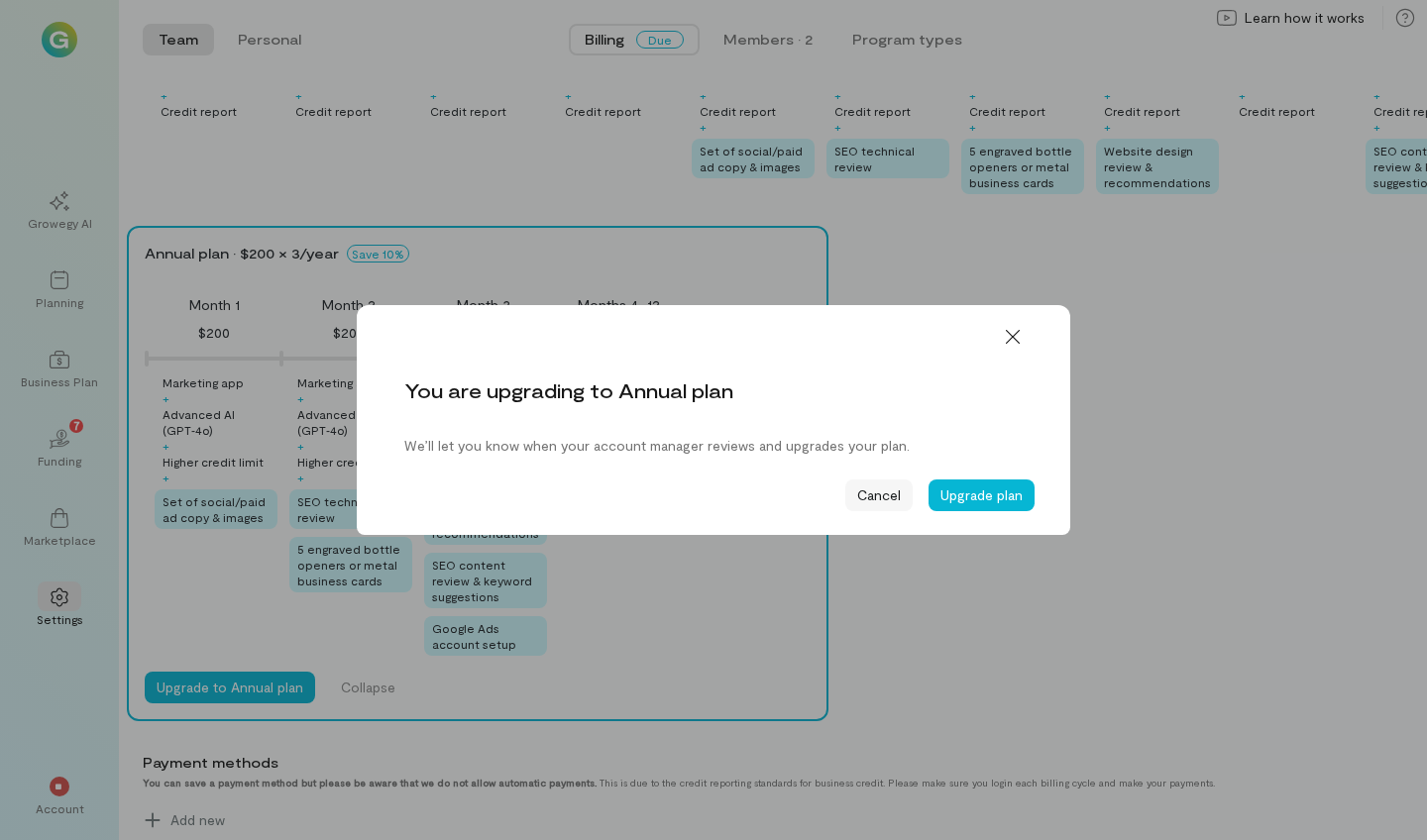click on "Cancel" at bounding box center [879, 495] 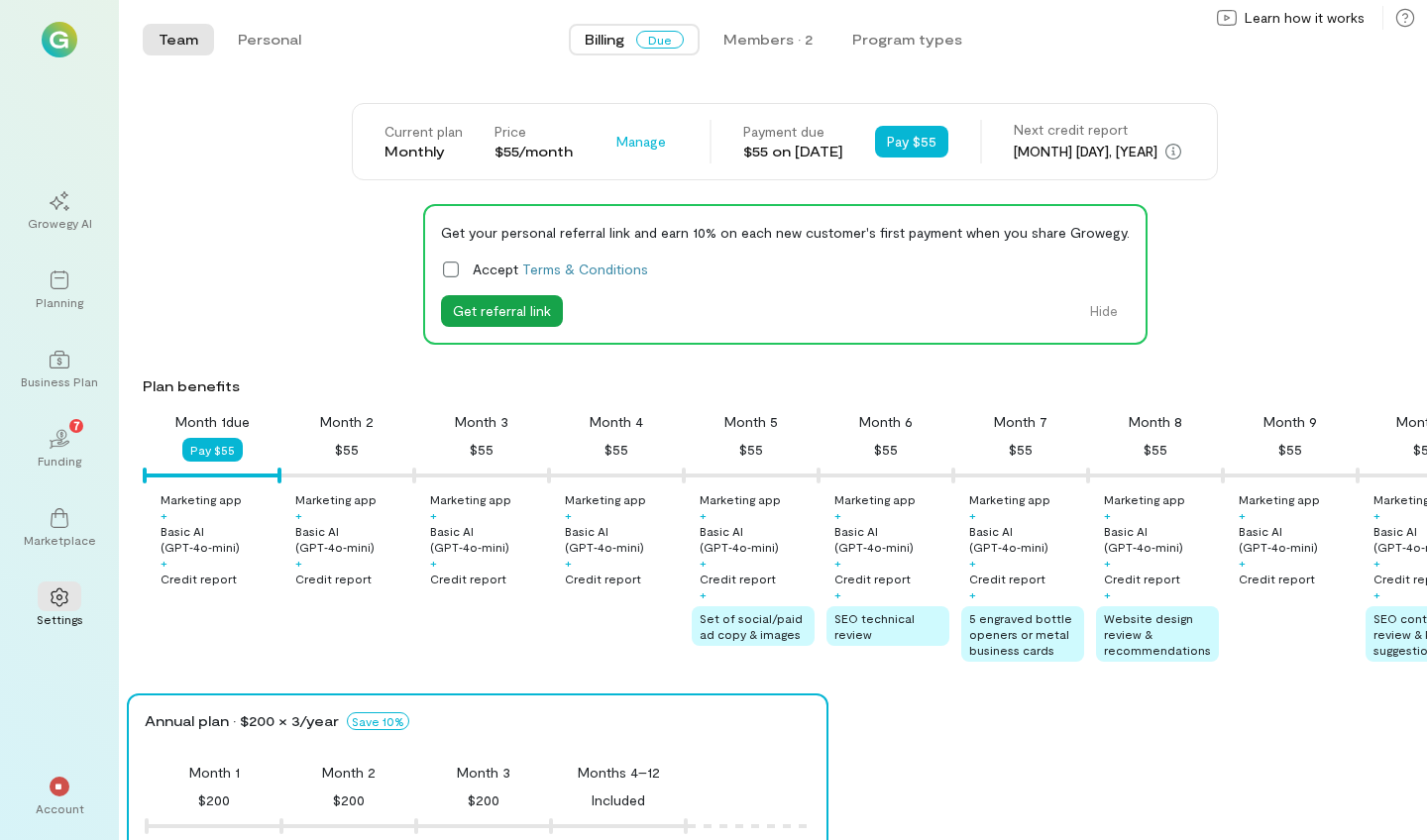 scroll, scrollTop: 0, scrollLeft: 0, axis: both 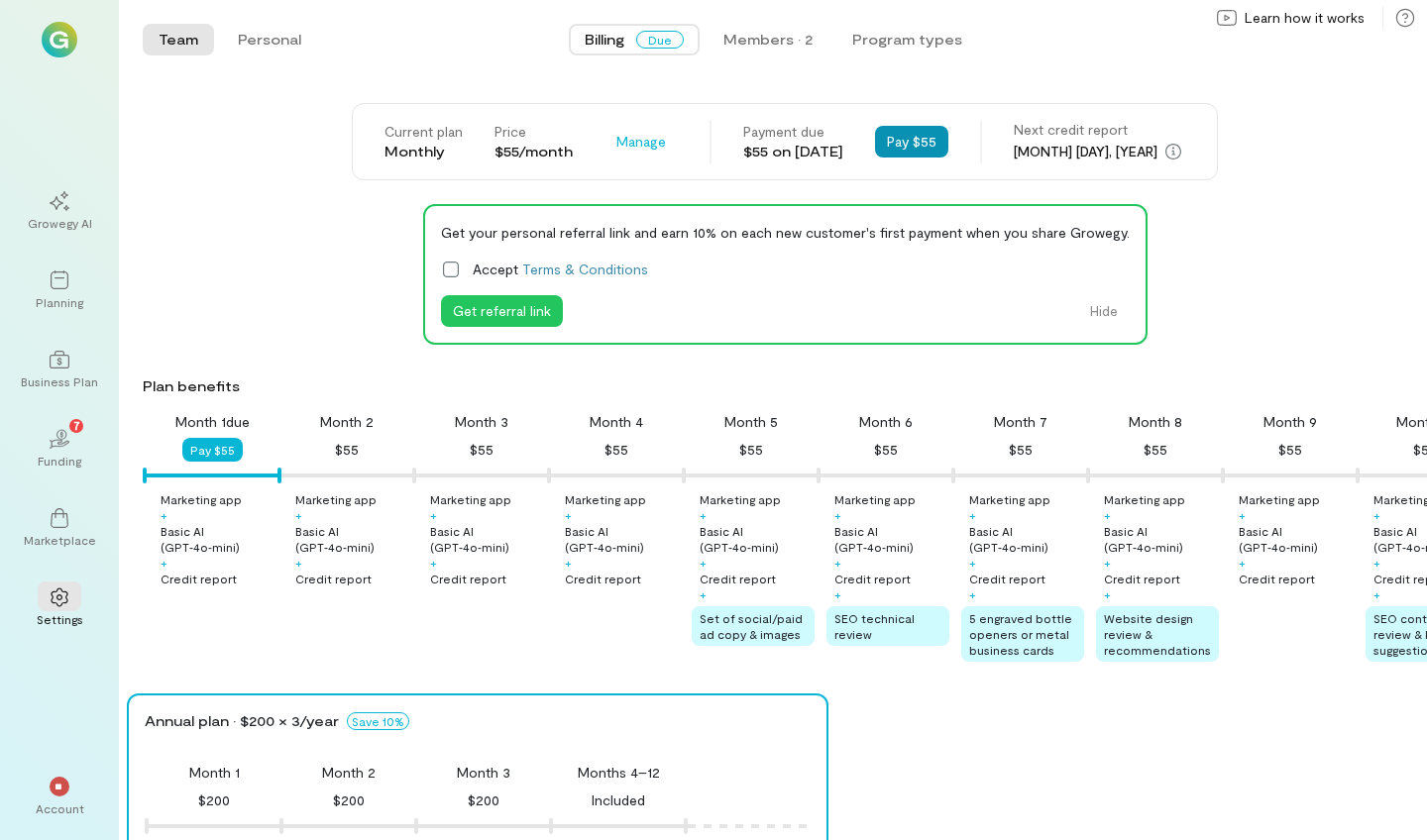 click on "Pay $55" at bounding box center [912, 142] 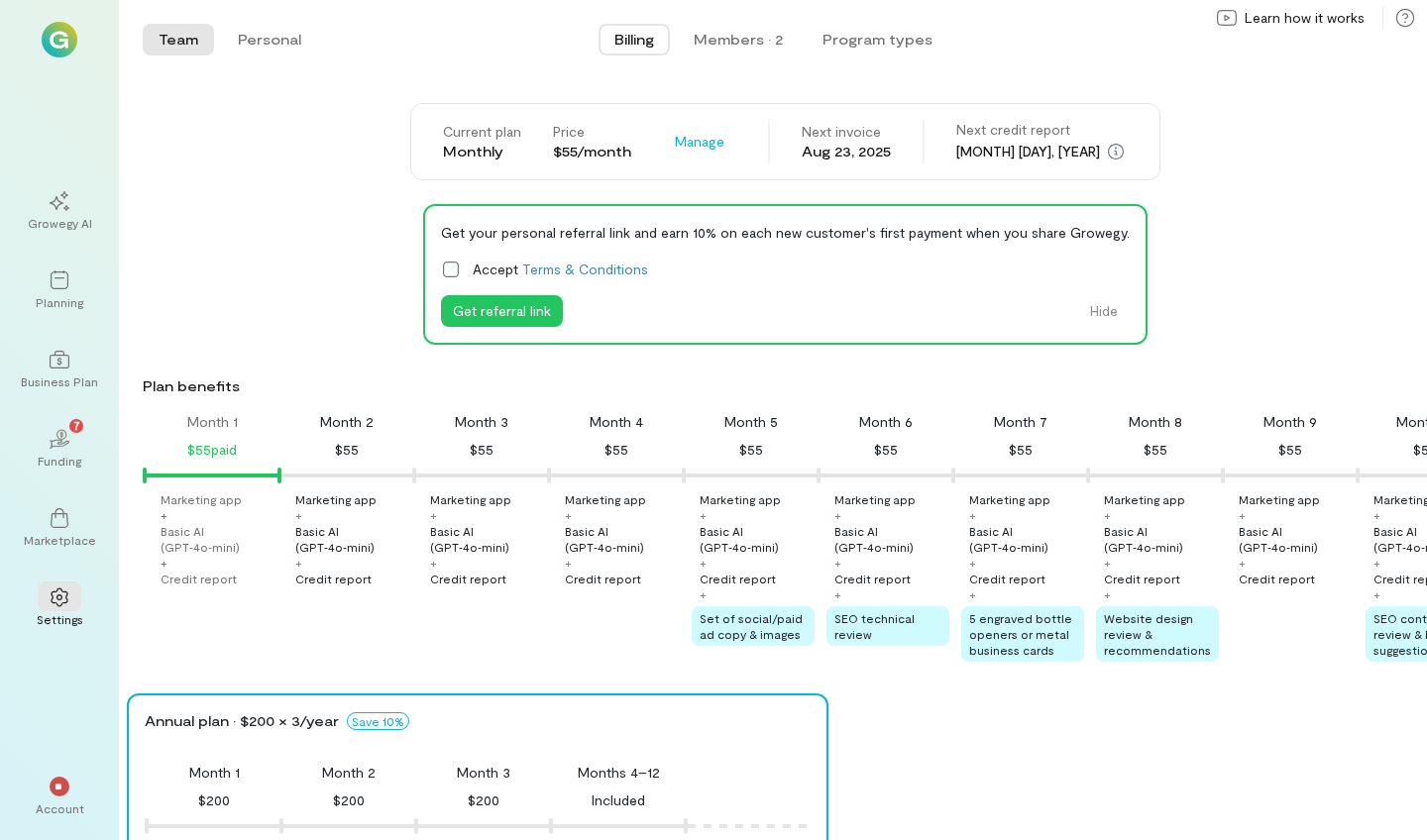 scroll, scrollTop: 0, scrollLeft: 0, axis: both 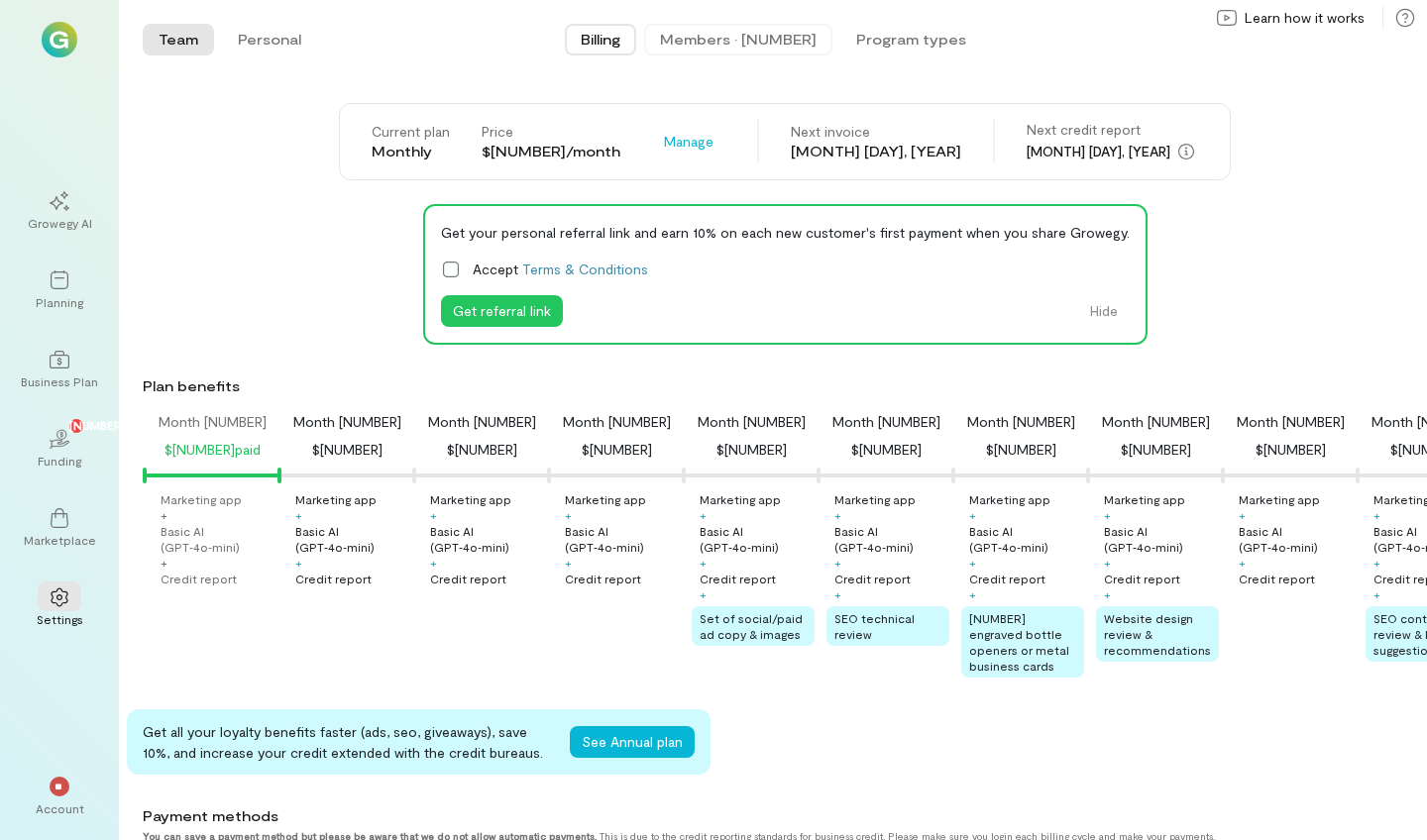 click on "Members · [NUMBER]" at bounding box center (738, 40) 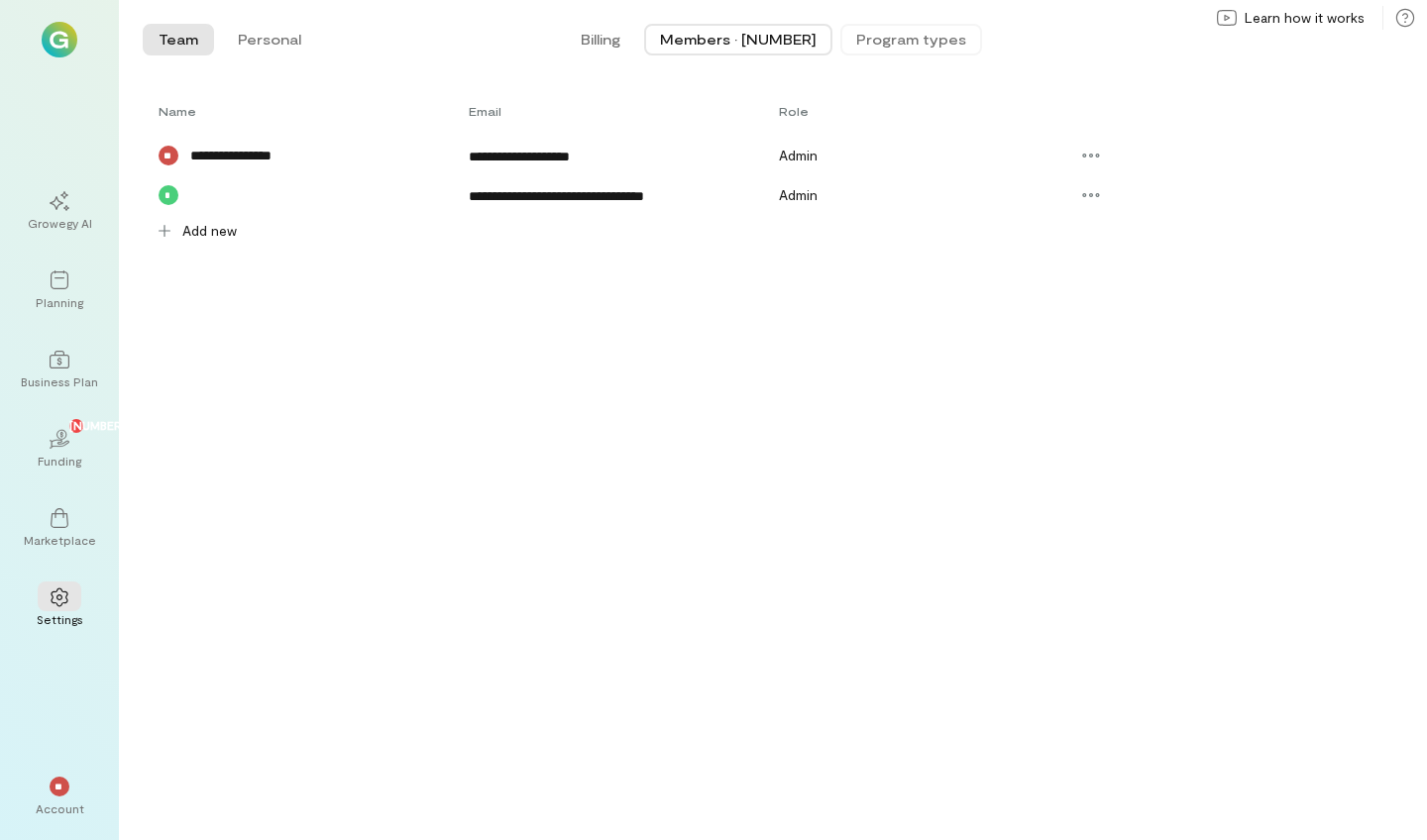 click on "Program types" at bounding box center [911, 40] 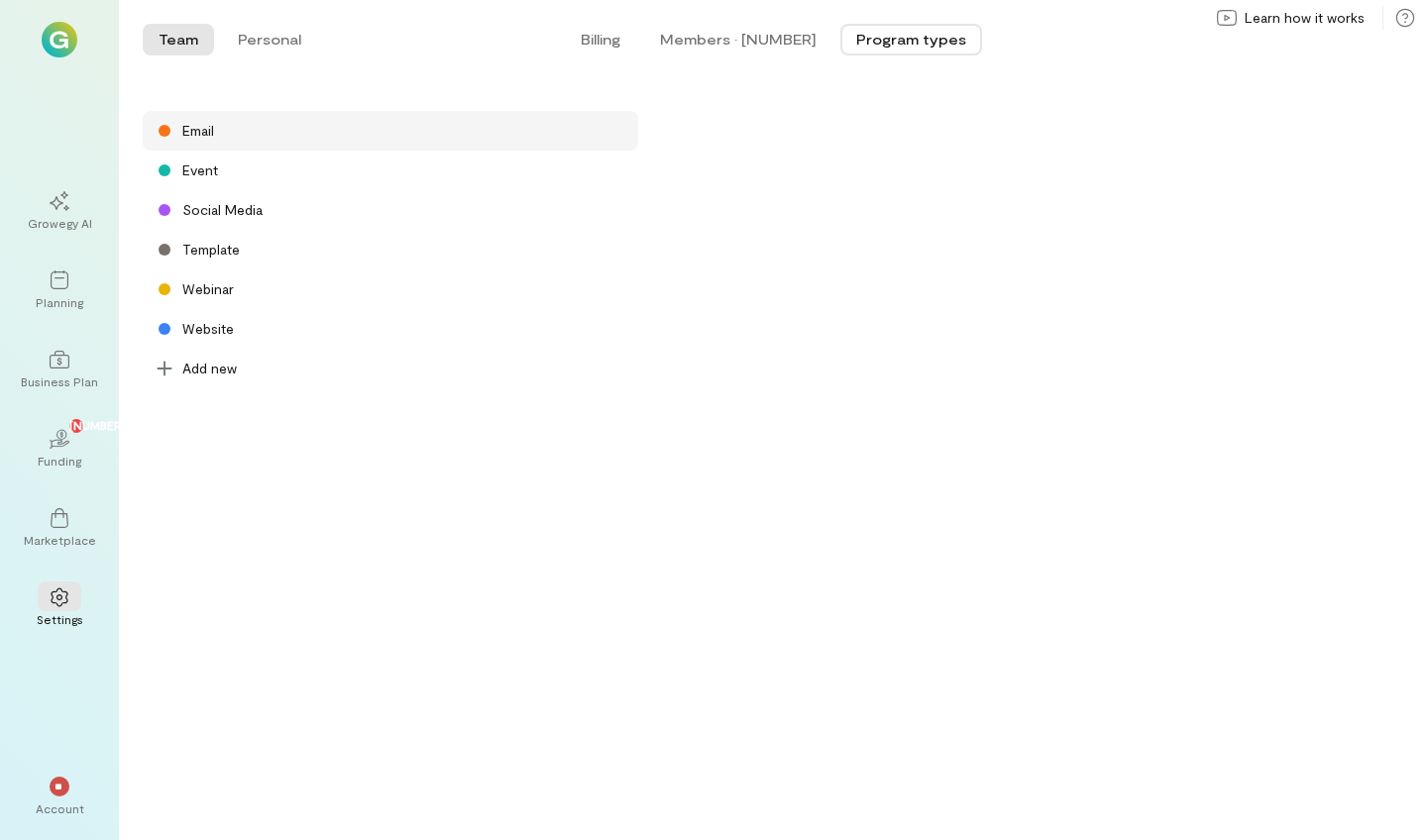click on "Email" at bounding box center [198, 131] 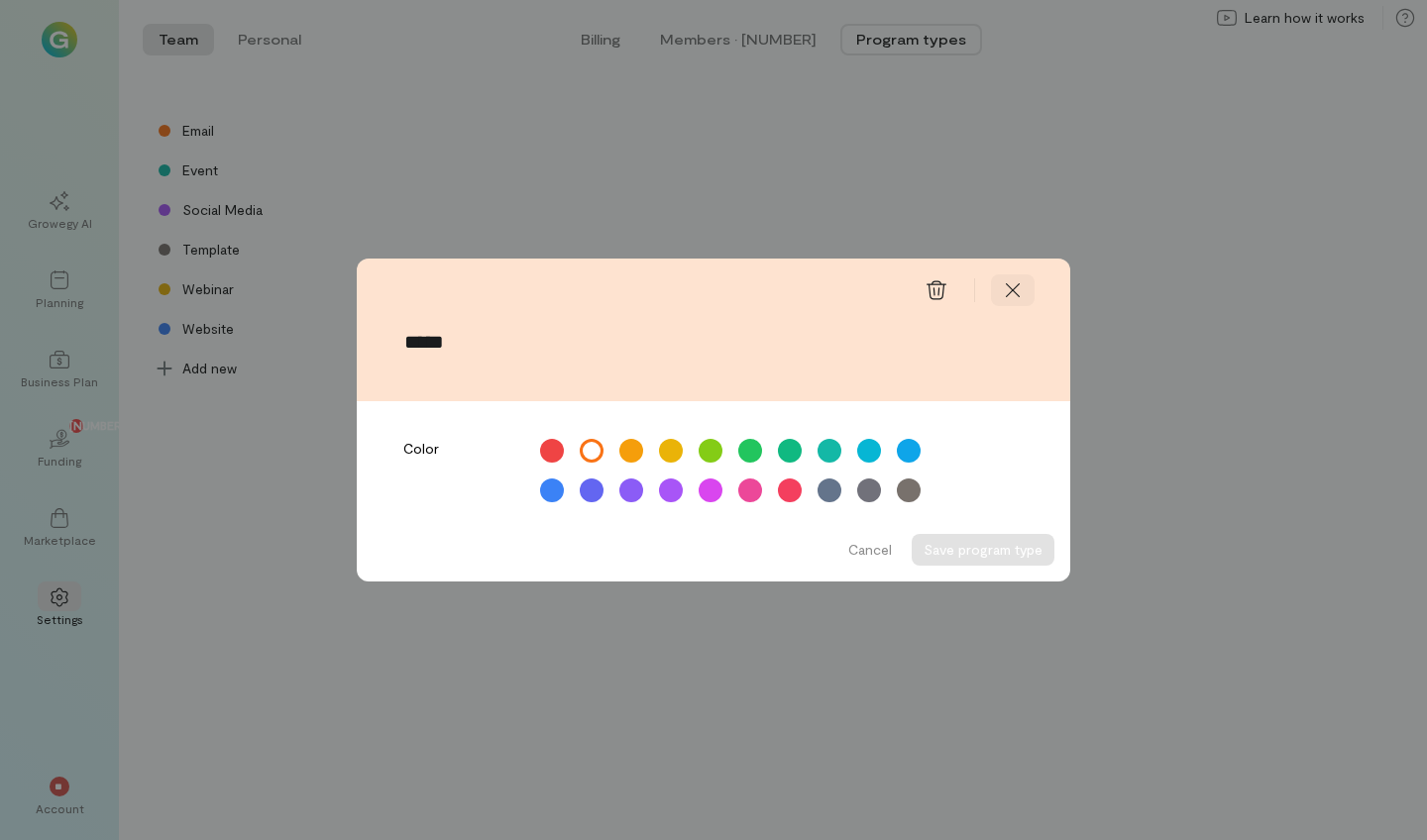 click 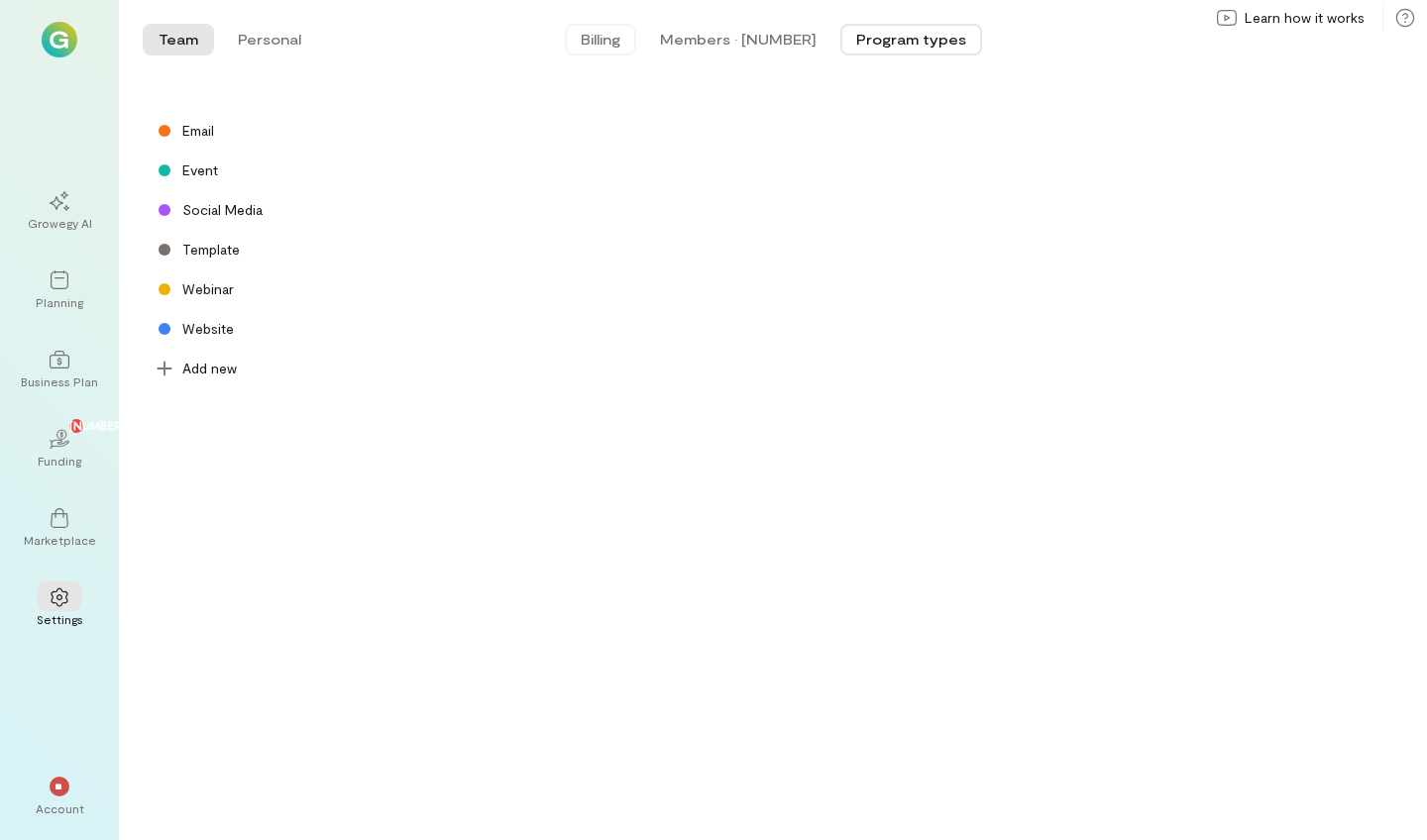click on "Billing" at bounding box center (601, 40) 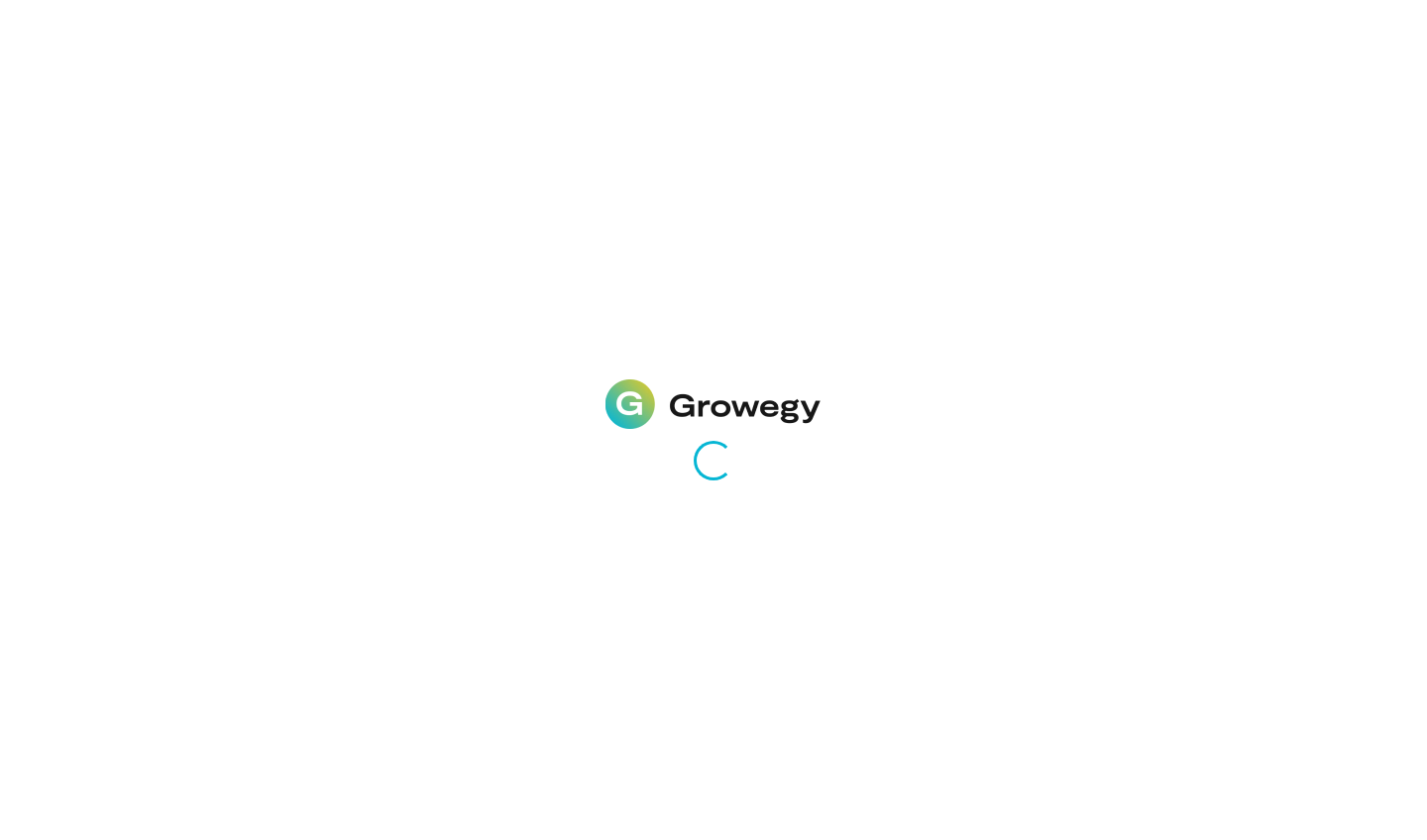 scroll, scrollTop: 0, scrollLeft: 0, axis: both 